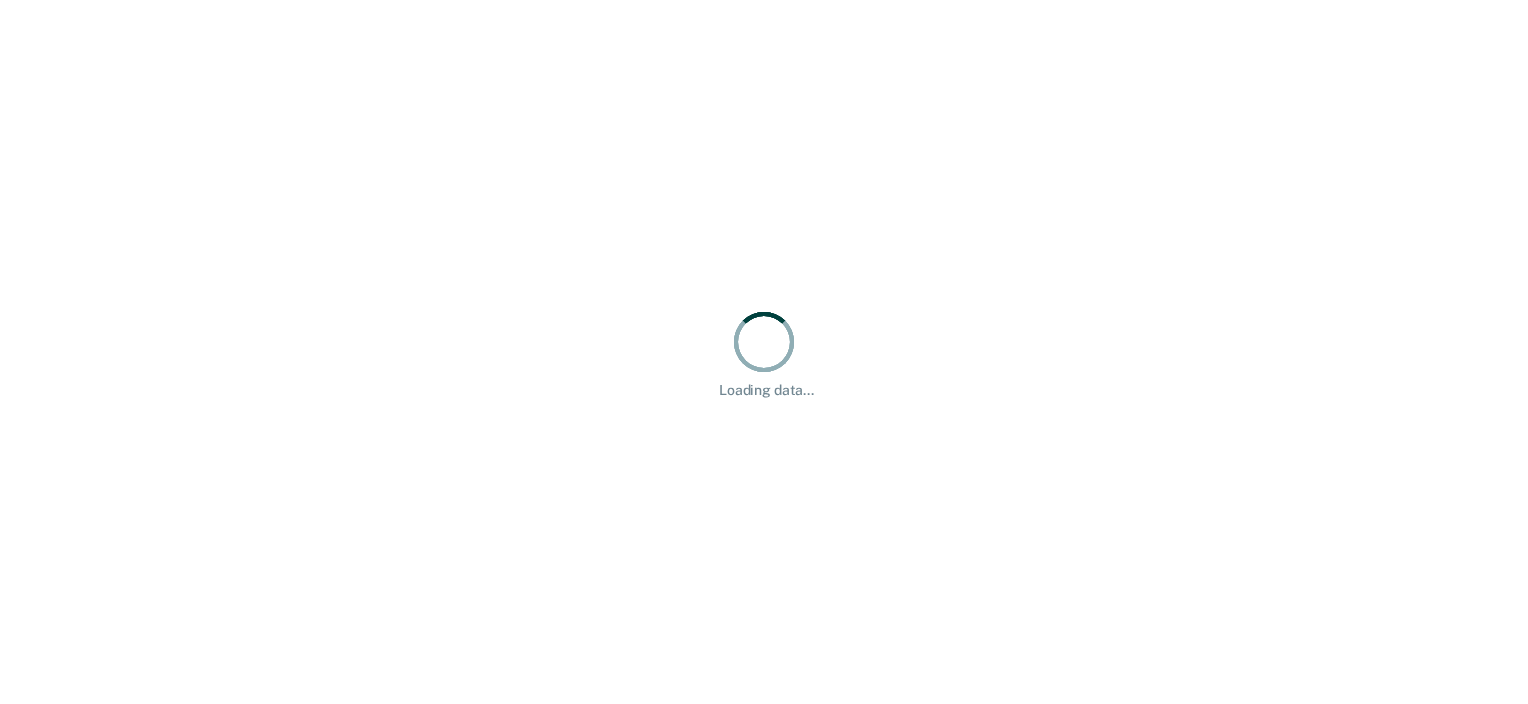 scroll, scrollTop: 0, scrollLeft: 0, axis: both 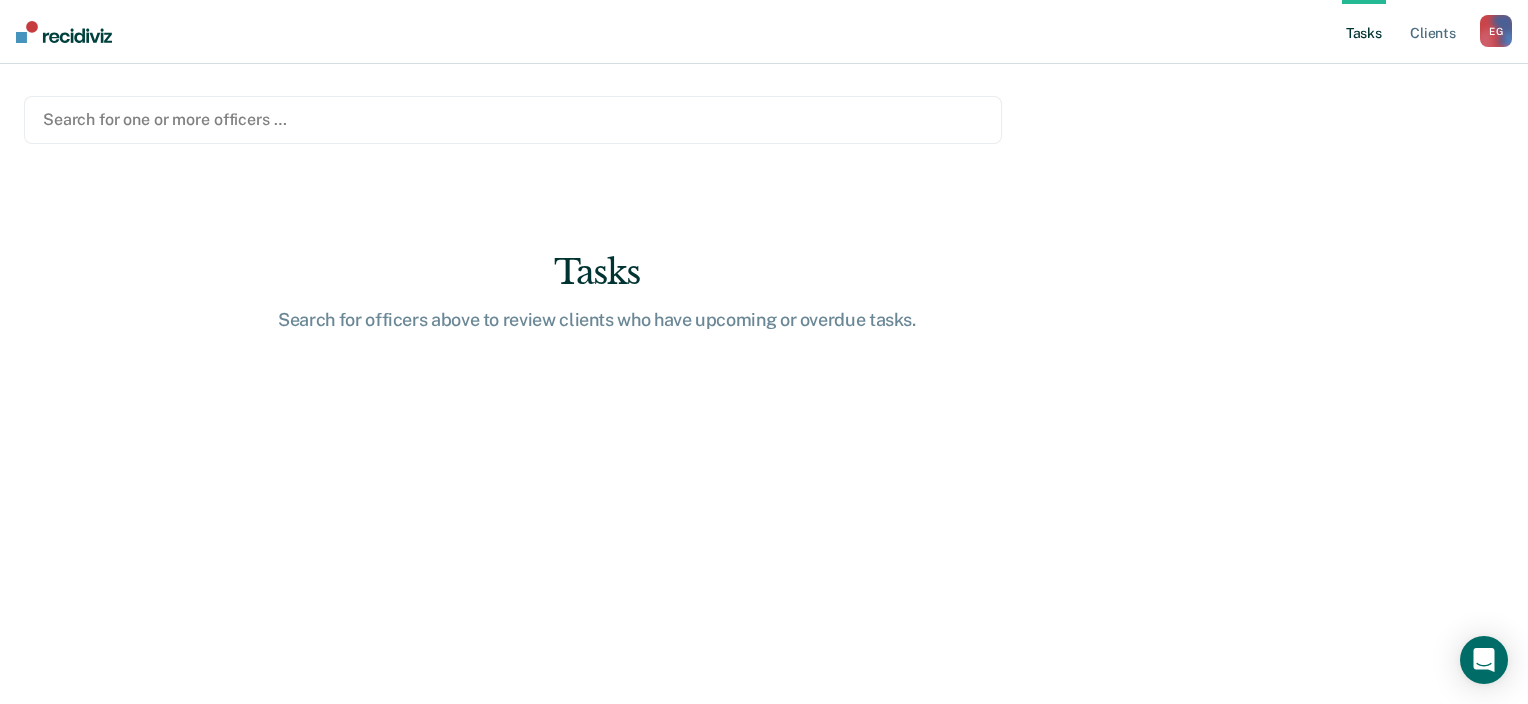 click at bounding box center (513, 119) 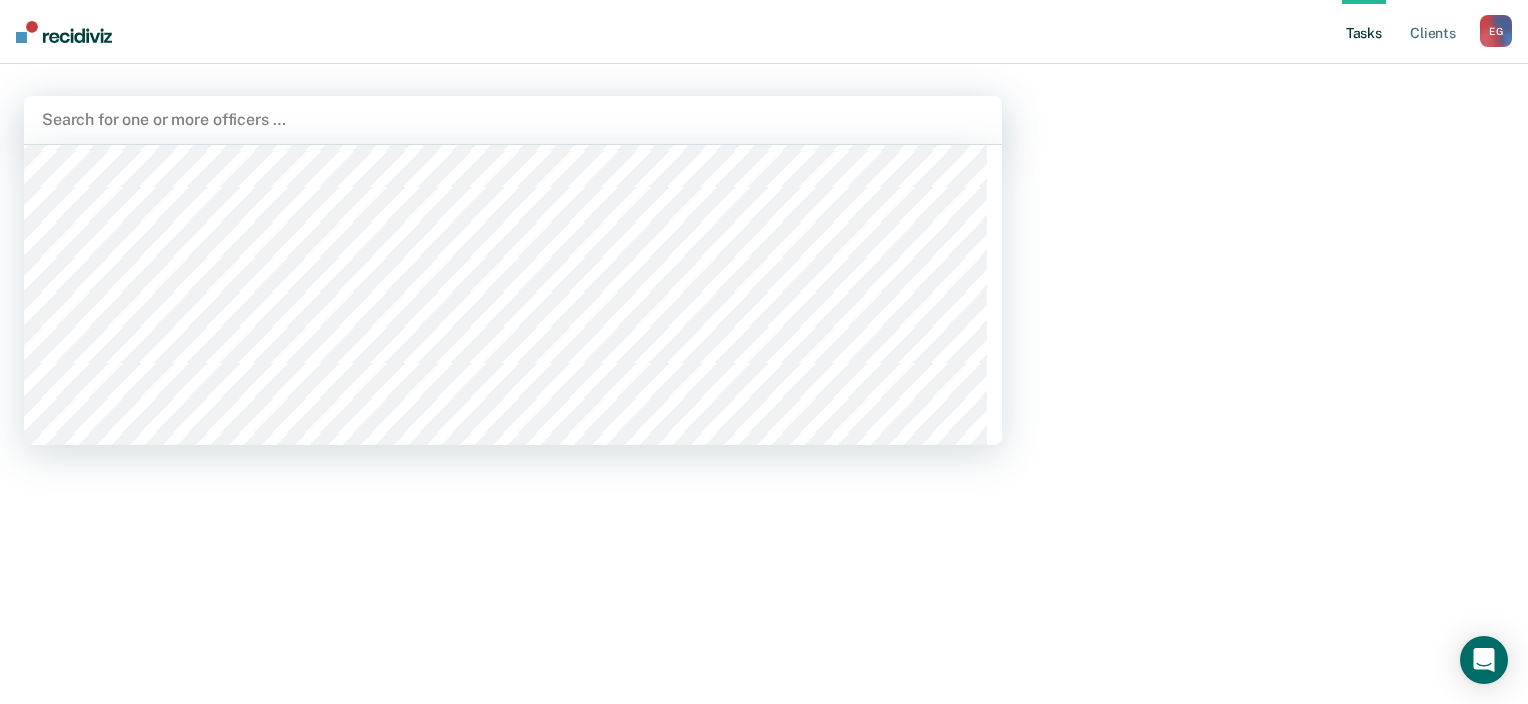 scroll, scrollTop: 0, scrollLeft: 0, axis: both 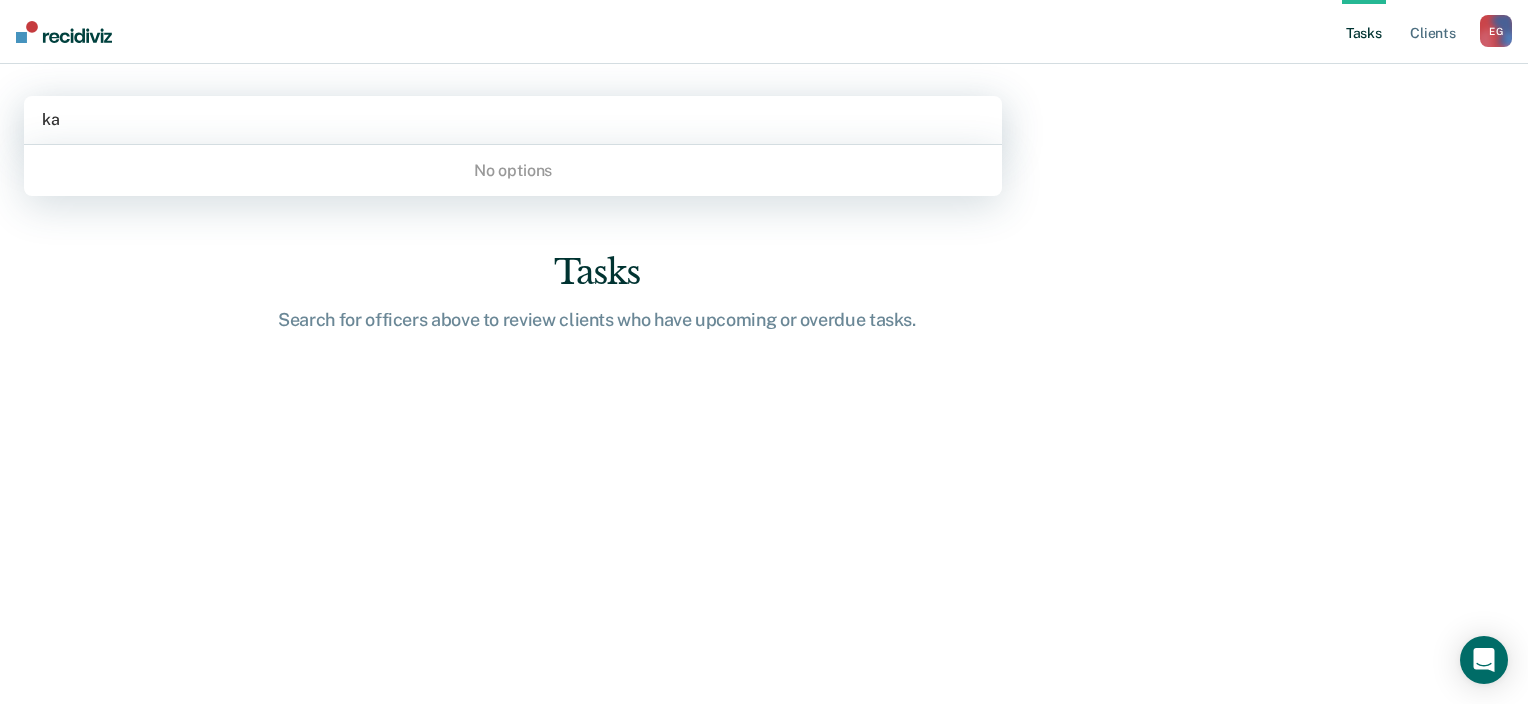 type on "k" 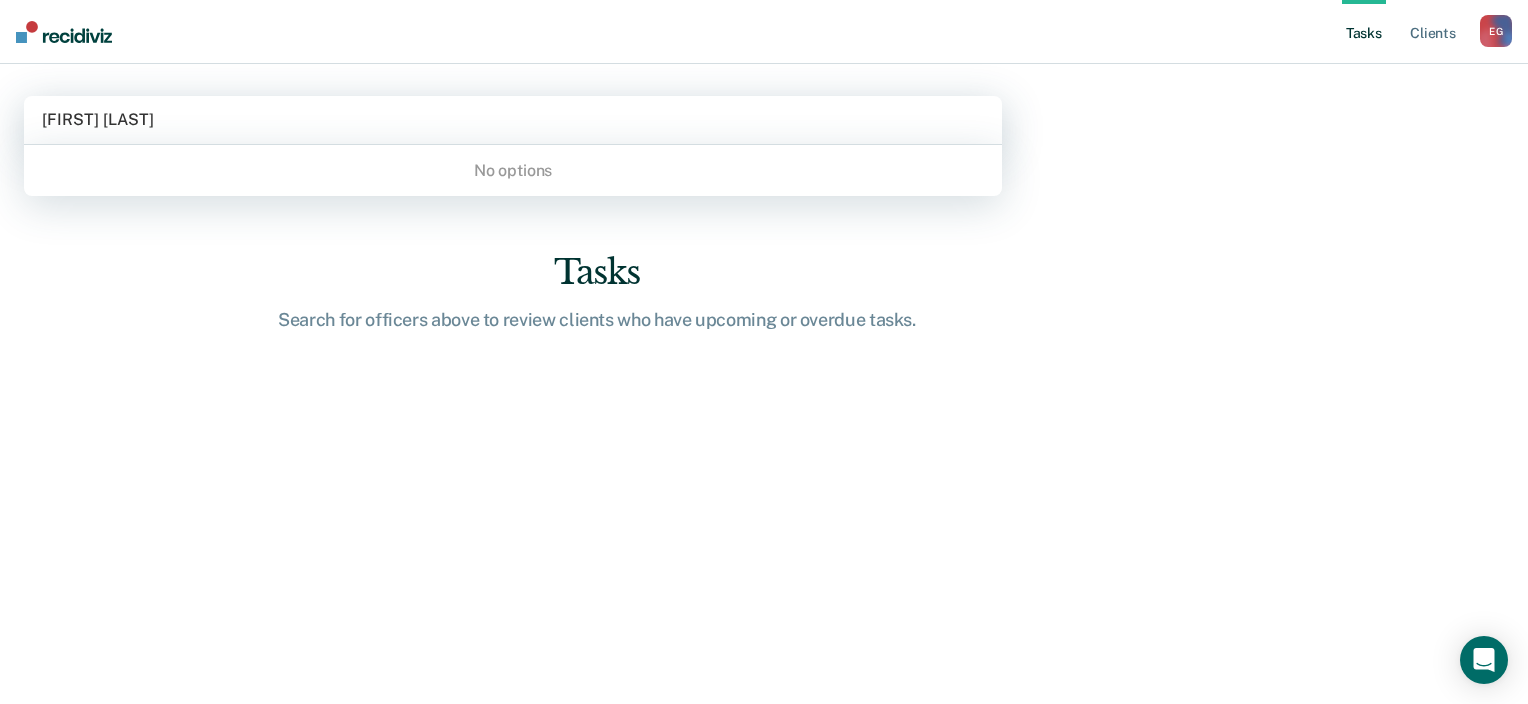 type on "[FIRST] [LAST]" 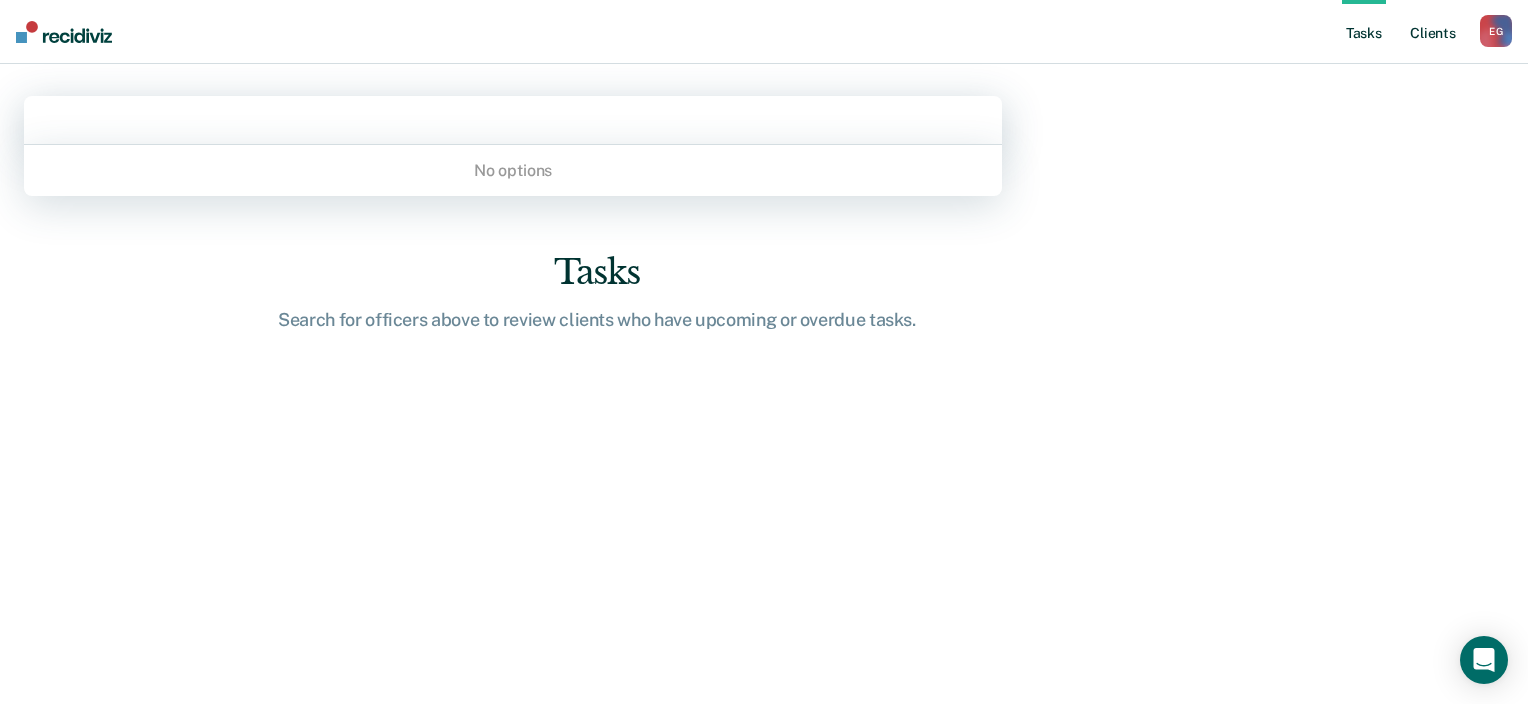 click on "Client s" at bounding box center [1433, 32] 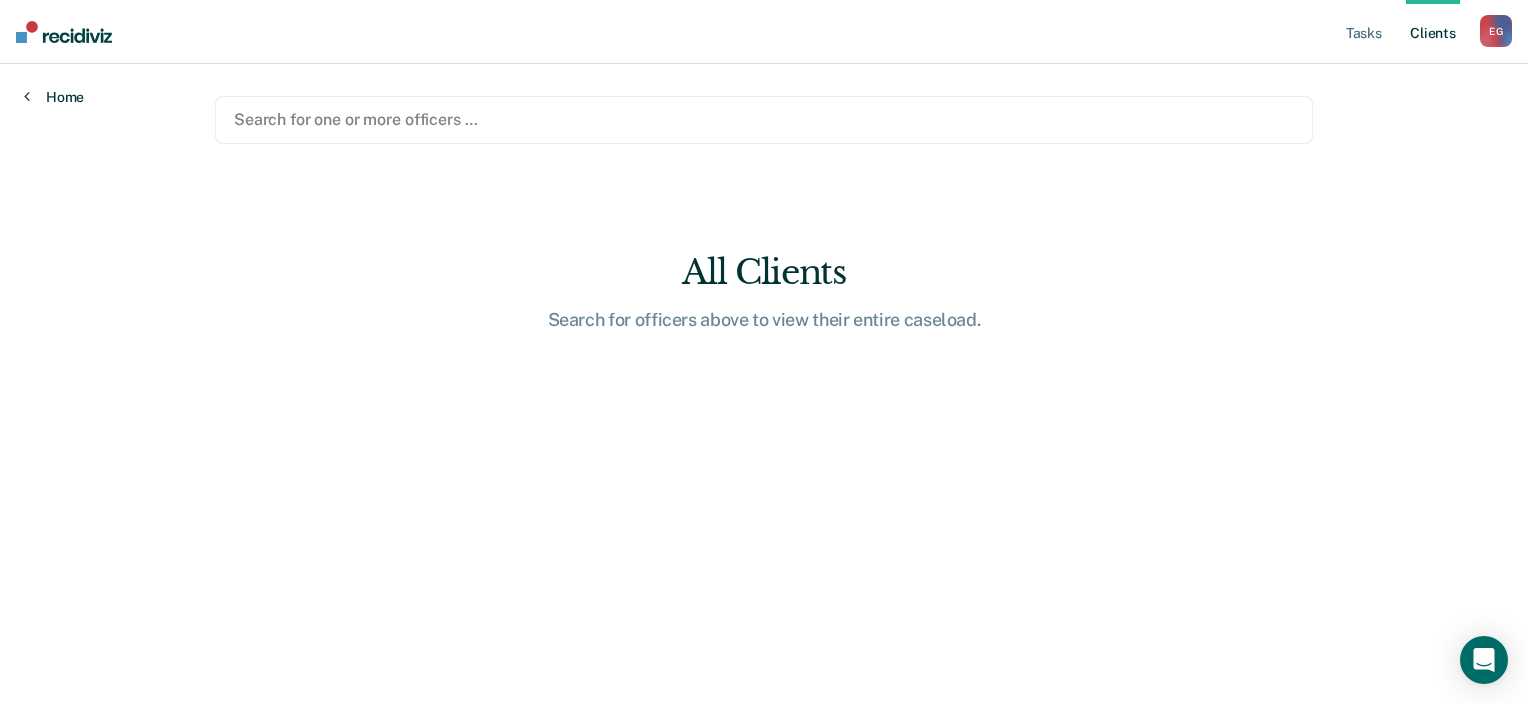 click on "Home" at bounding box center (54, 97) 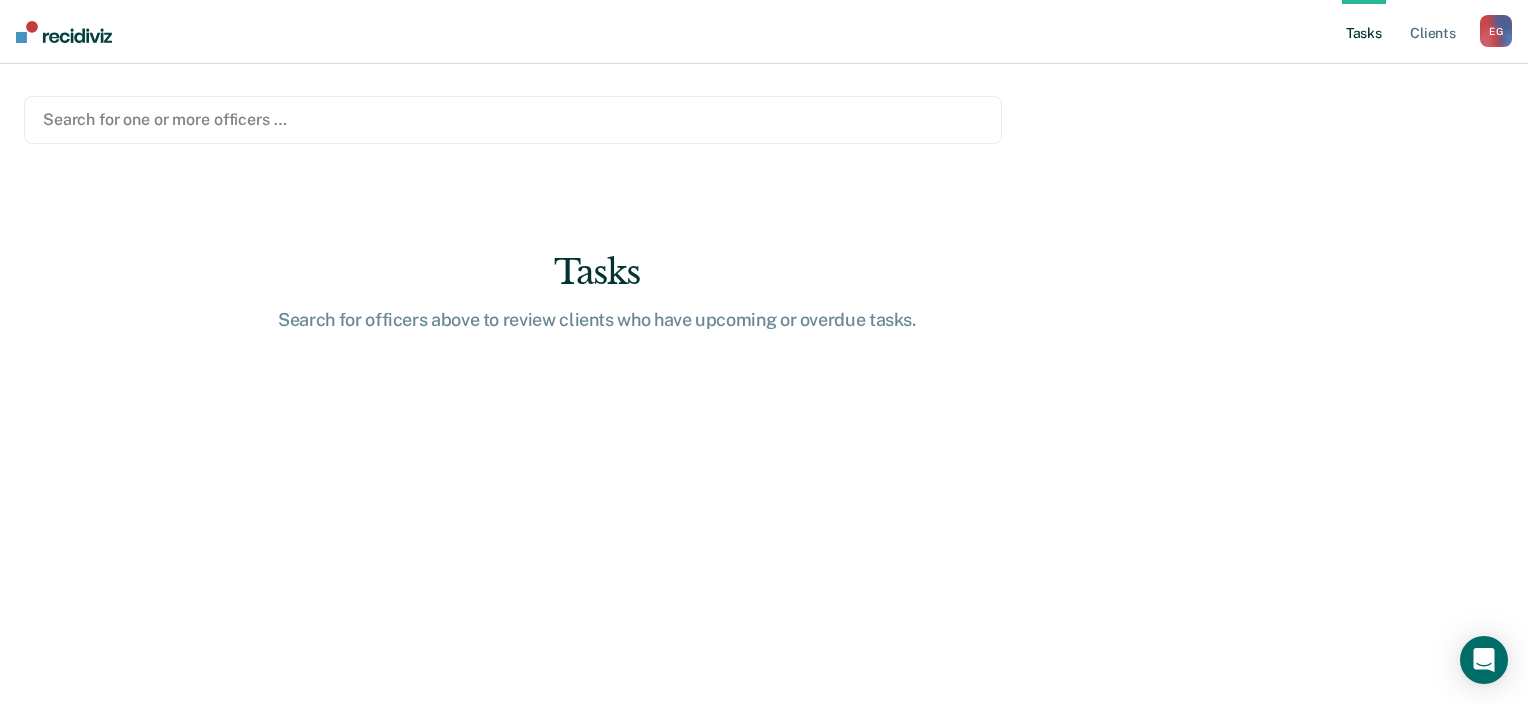 click at bounding box center [513, 119] 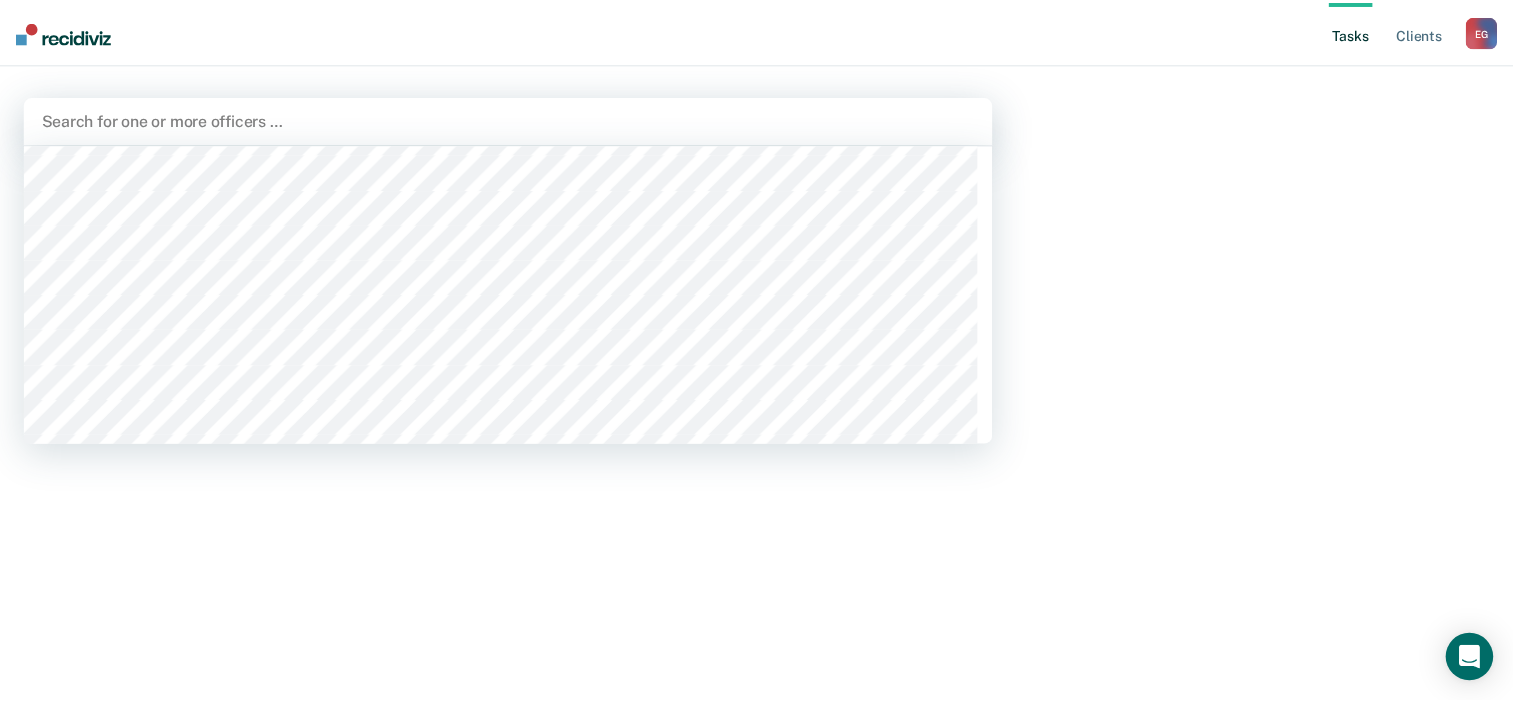 scroll, scrollTop: 18600, scrollLeft: 0, axis: vertical 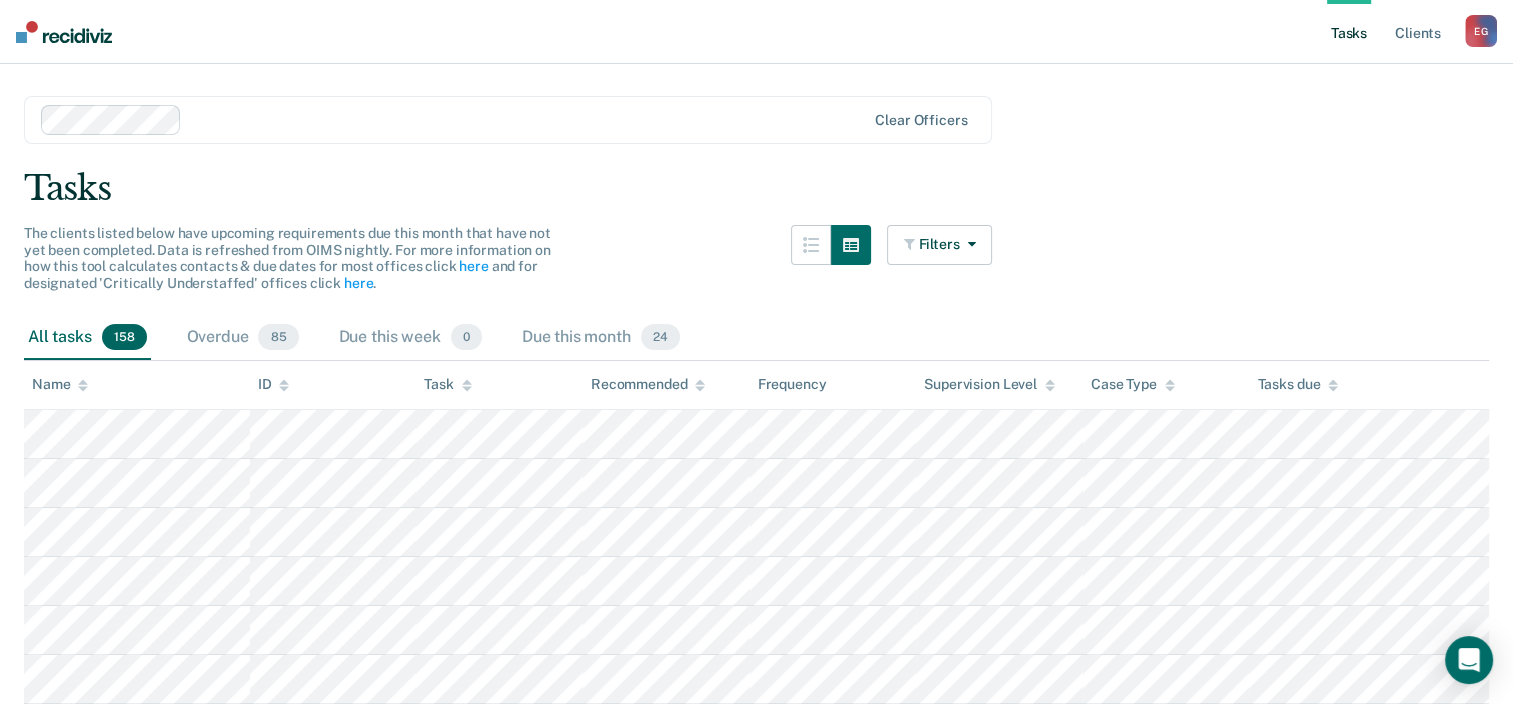 click on "Tasks Client s [FIRST] [LAST] E G Profile How it works Log Out" at bounding box center (756, 32) 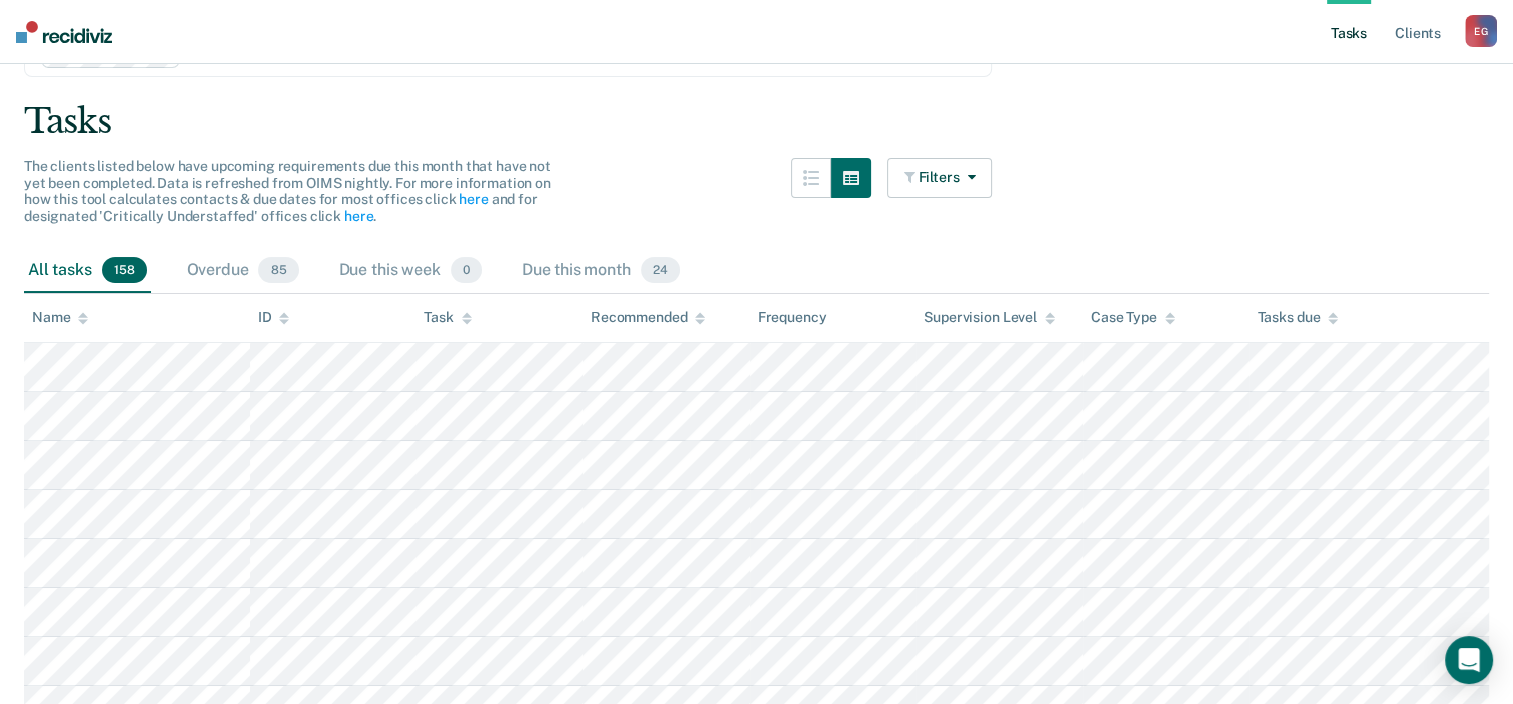 scroll, scrollTop: 100, scrollLeft: 0, axis: vertical 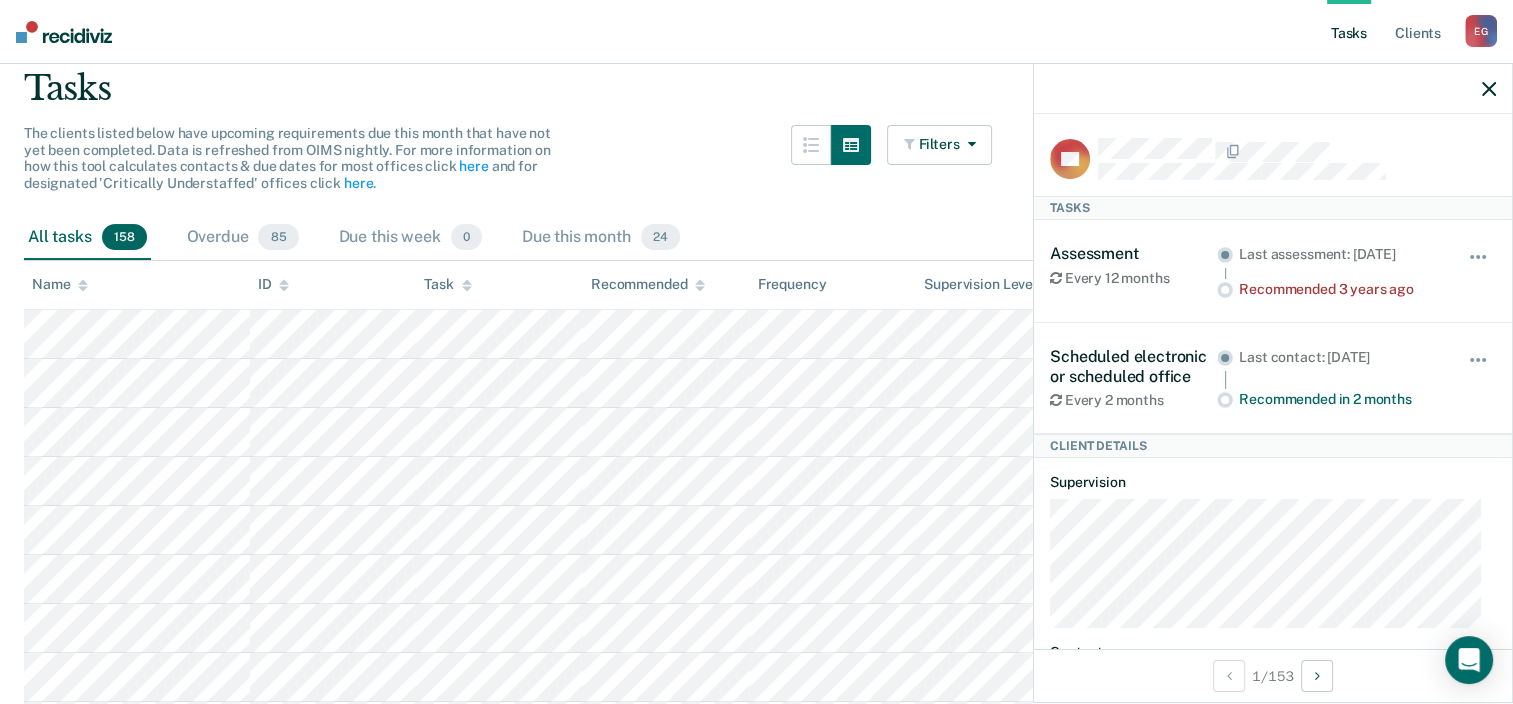 click at bounding box center (83, 285) 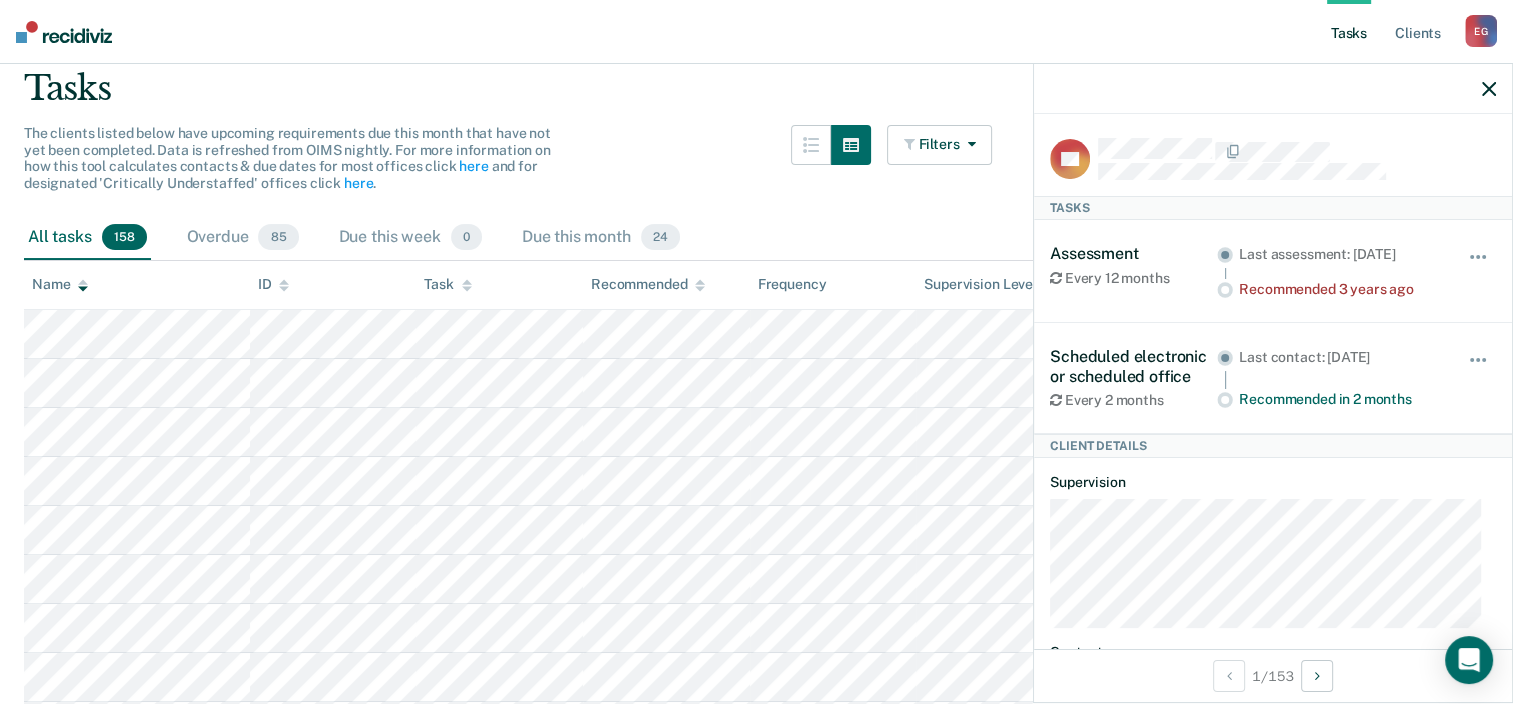 click at bounding box center (83, 285) 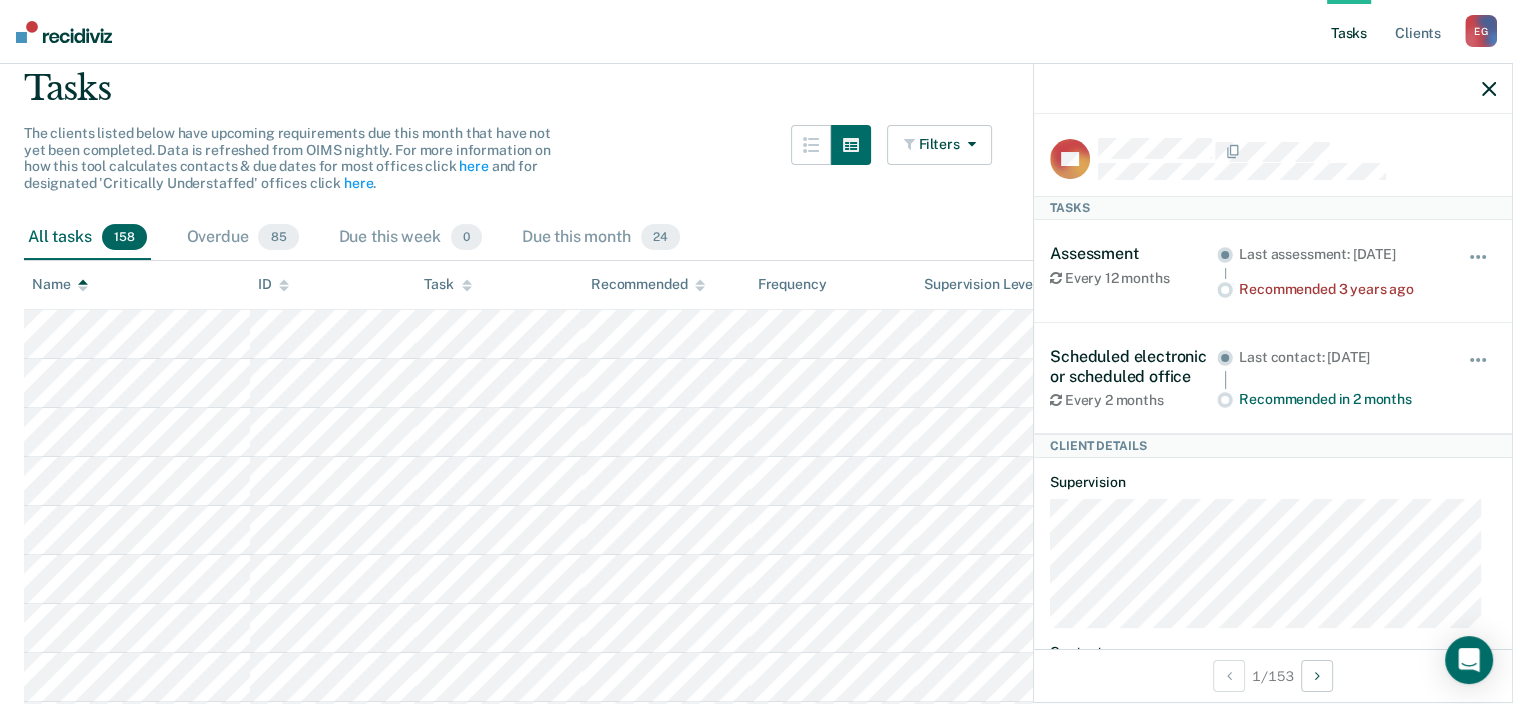 click at bounding box center [83, 285] 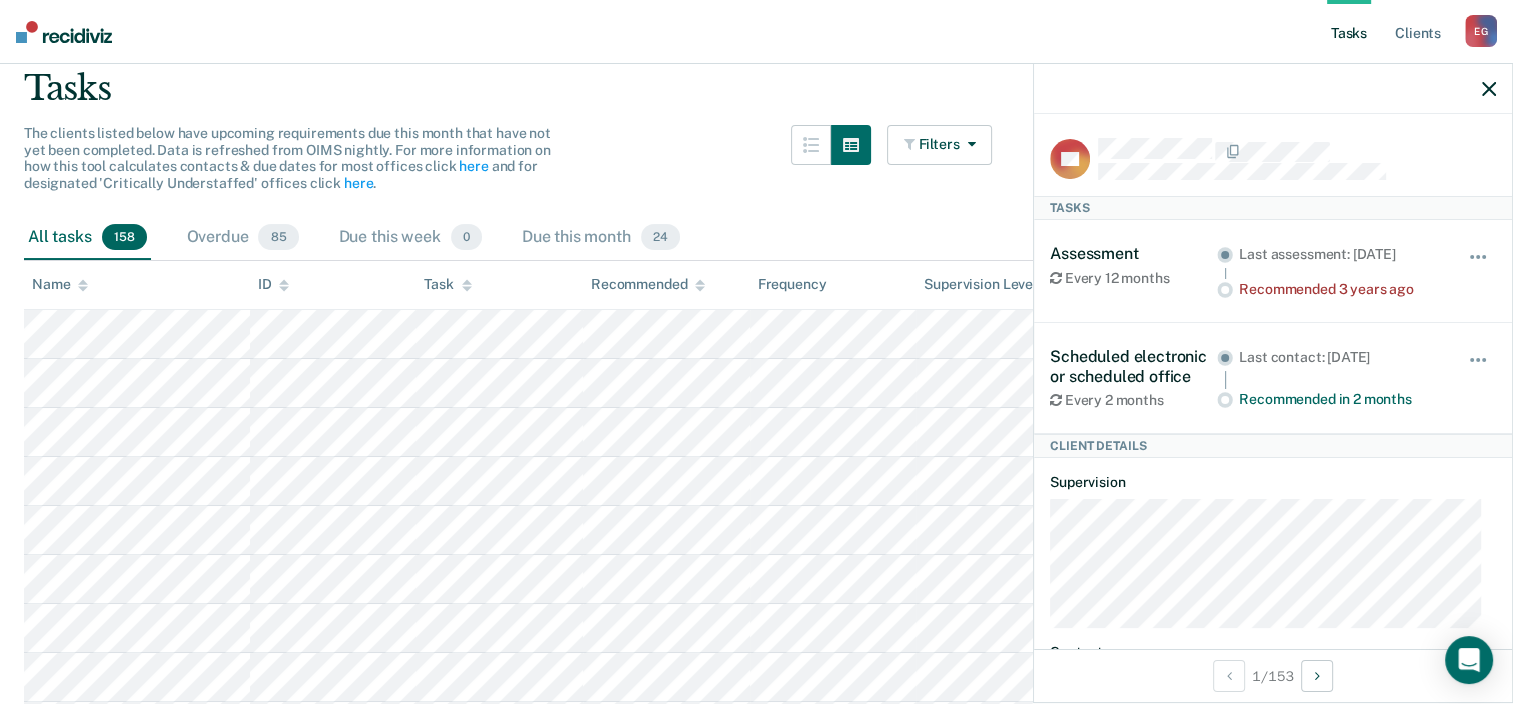 click at bounding box center (83, 285) 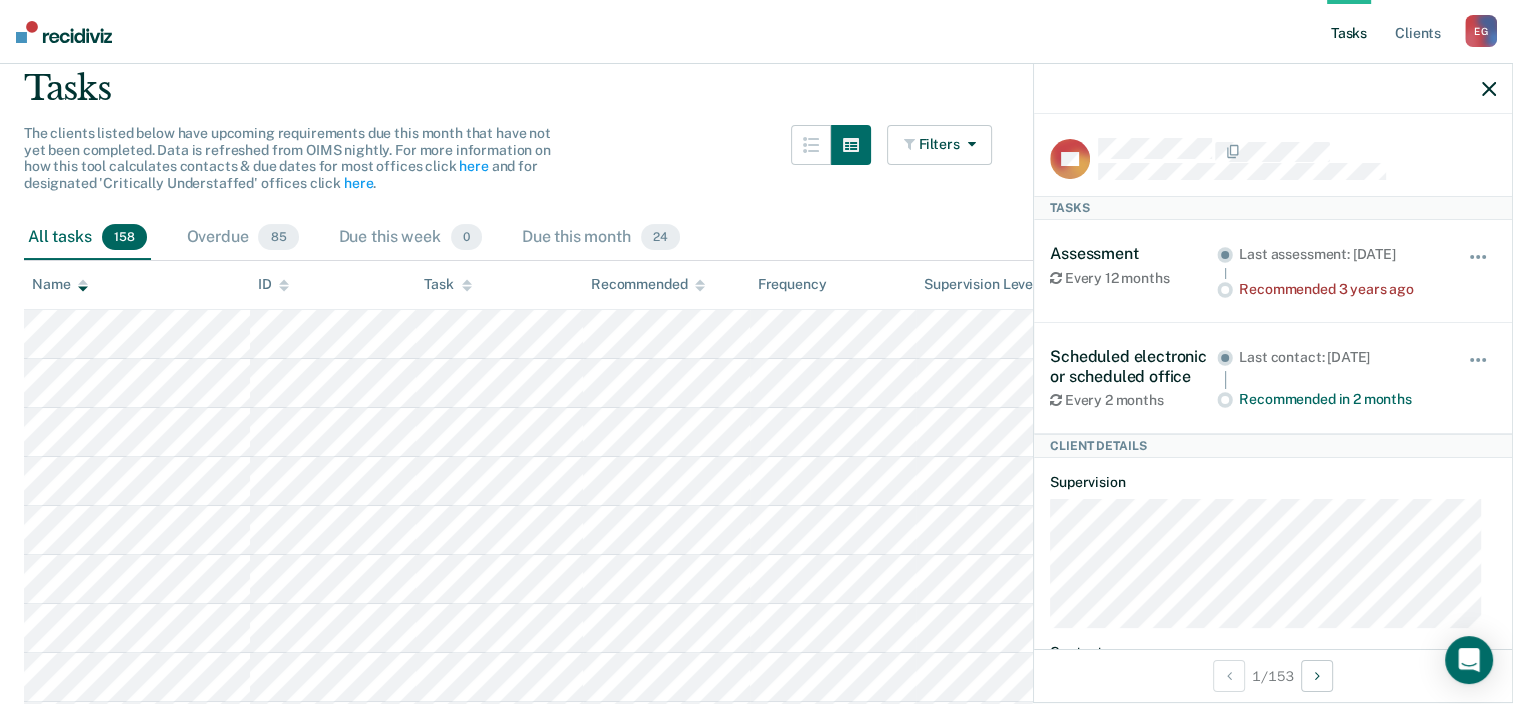 click at bounding box center (83, 285) 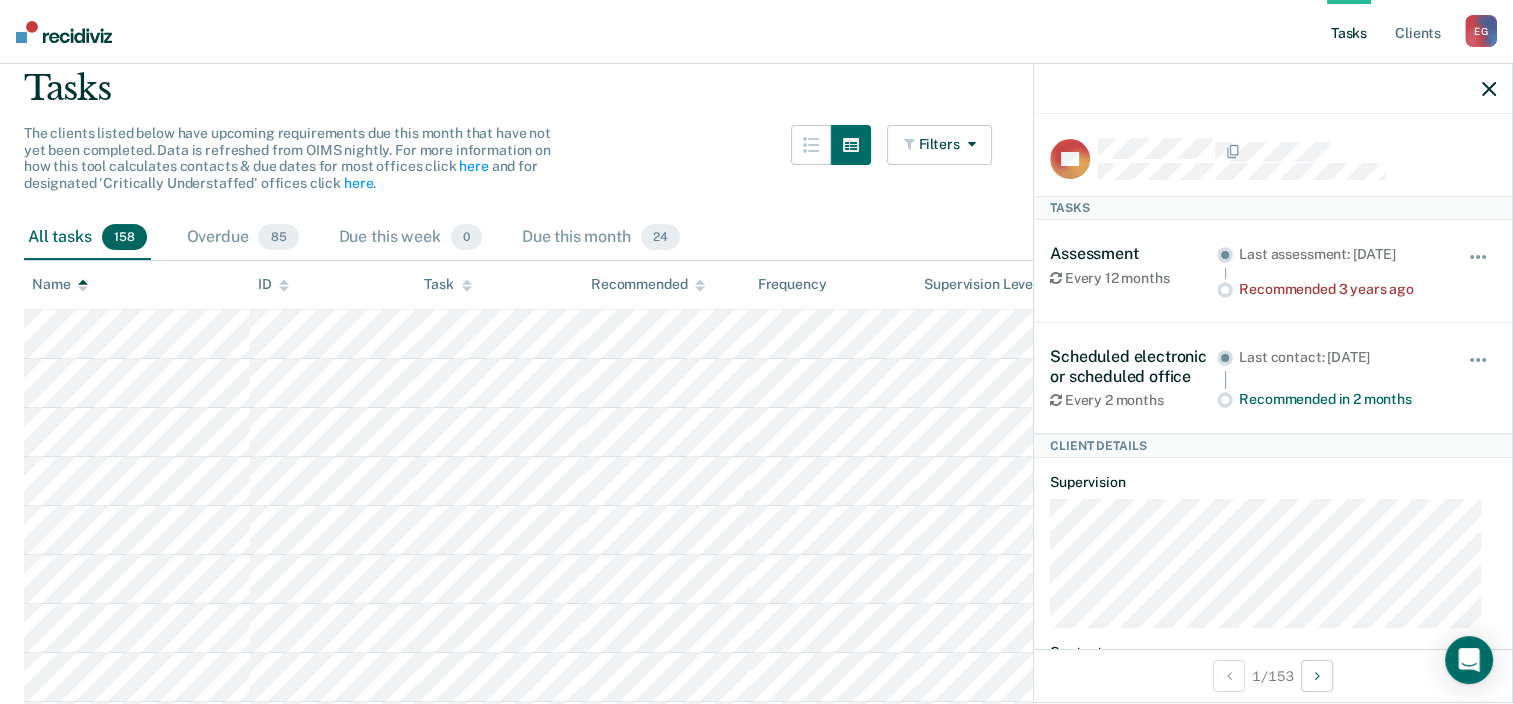 click at bounding box center [83, 285] 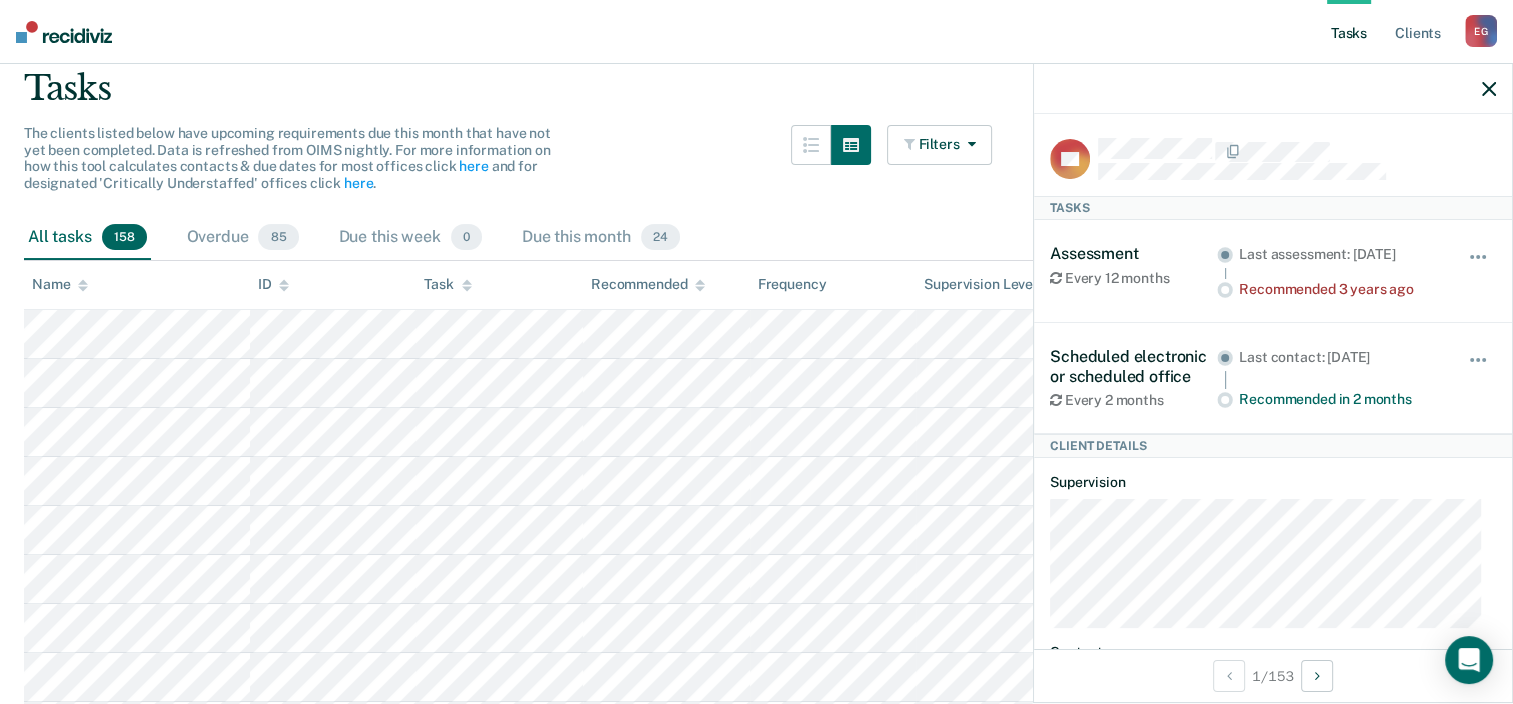 click at bounding box center (83, 285) 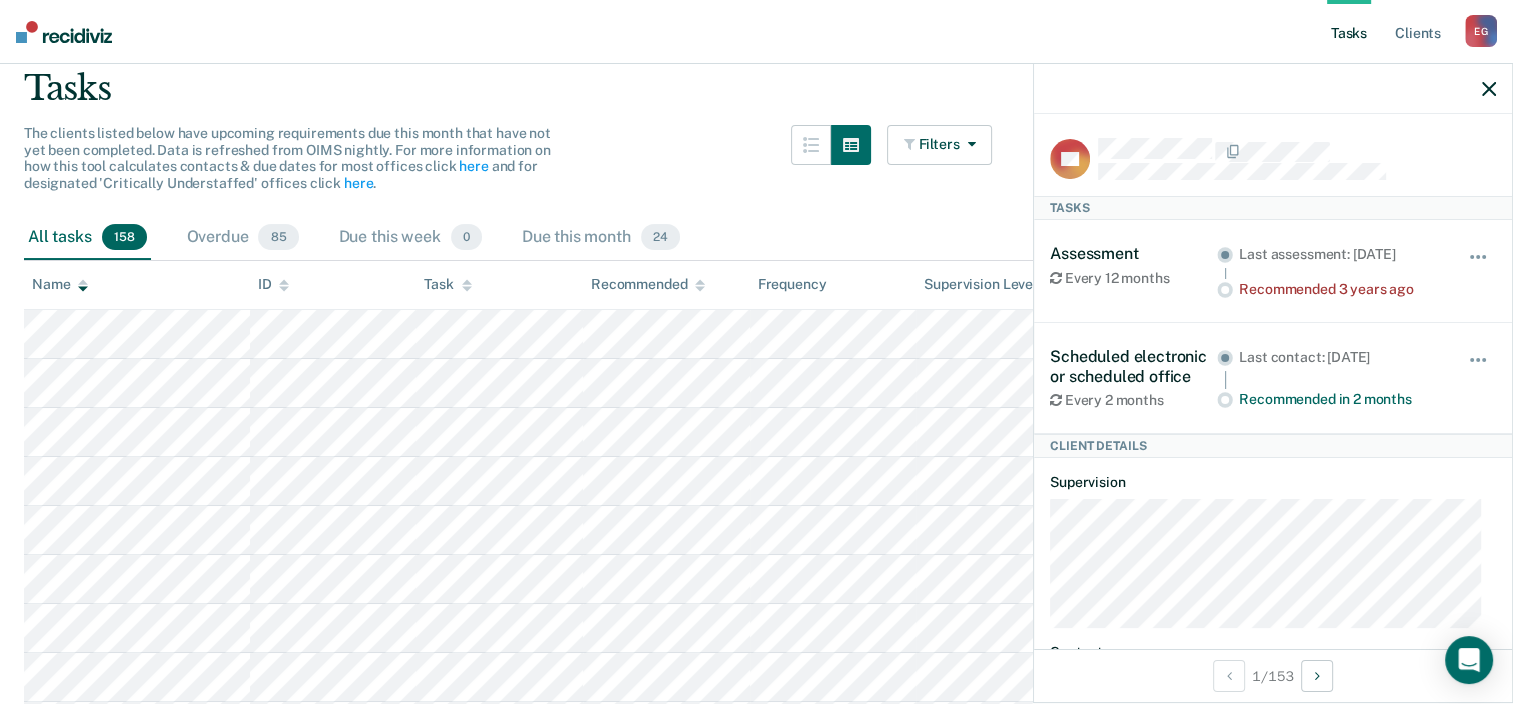 click at bounding box center [1489, 89] 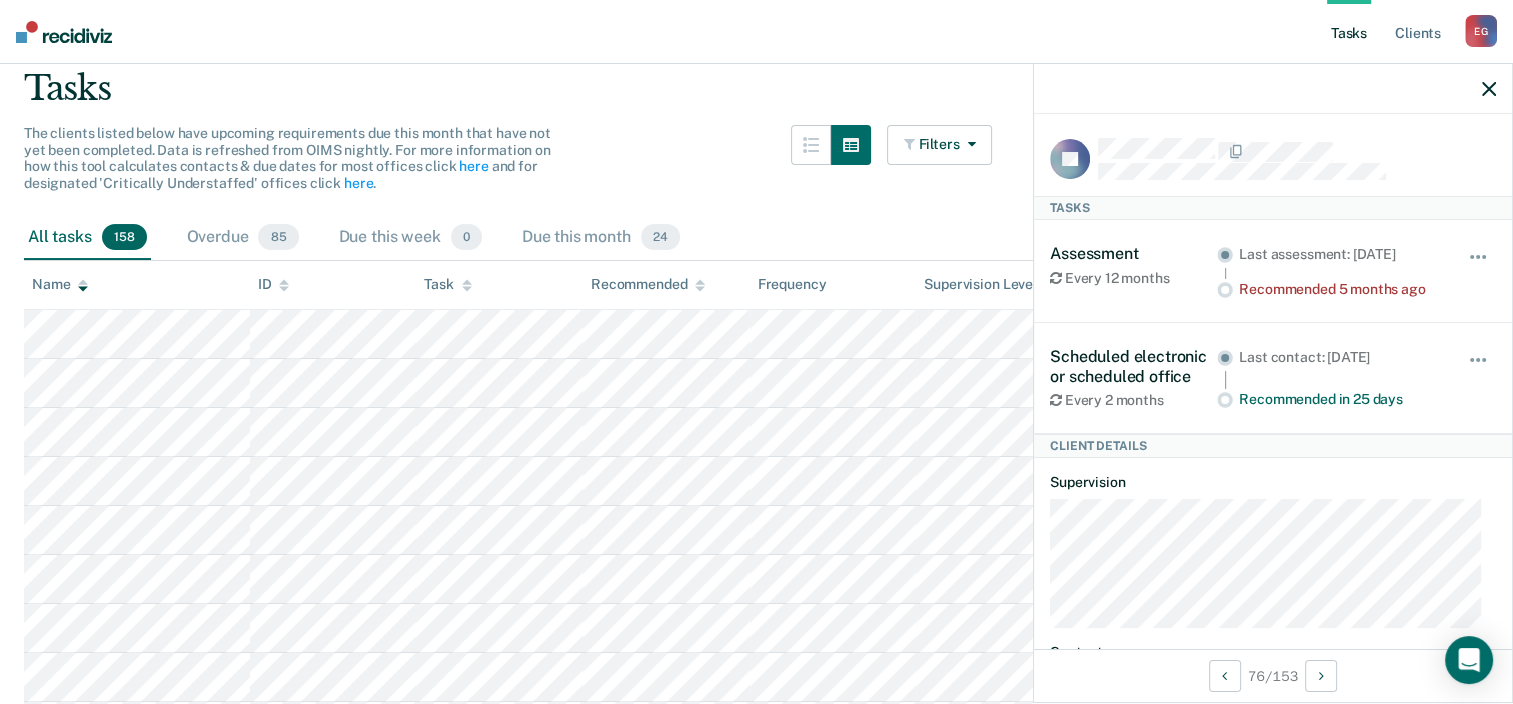click at bounding box center (1489, 89) 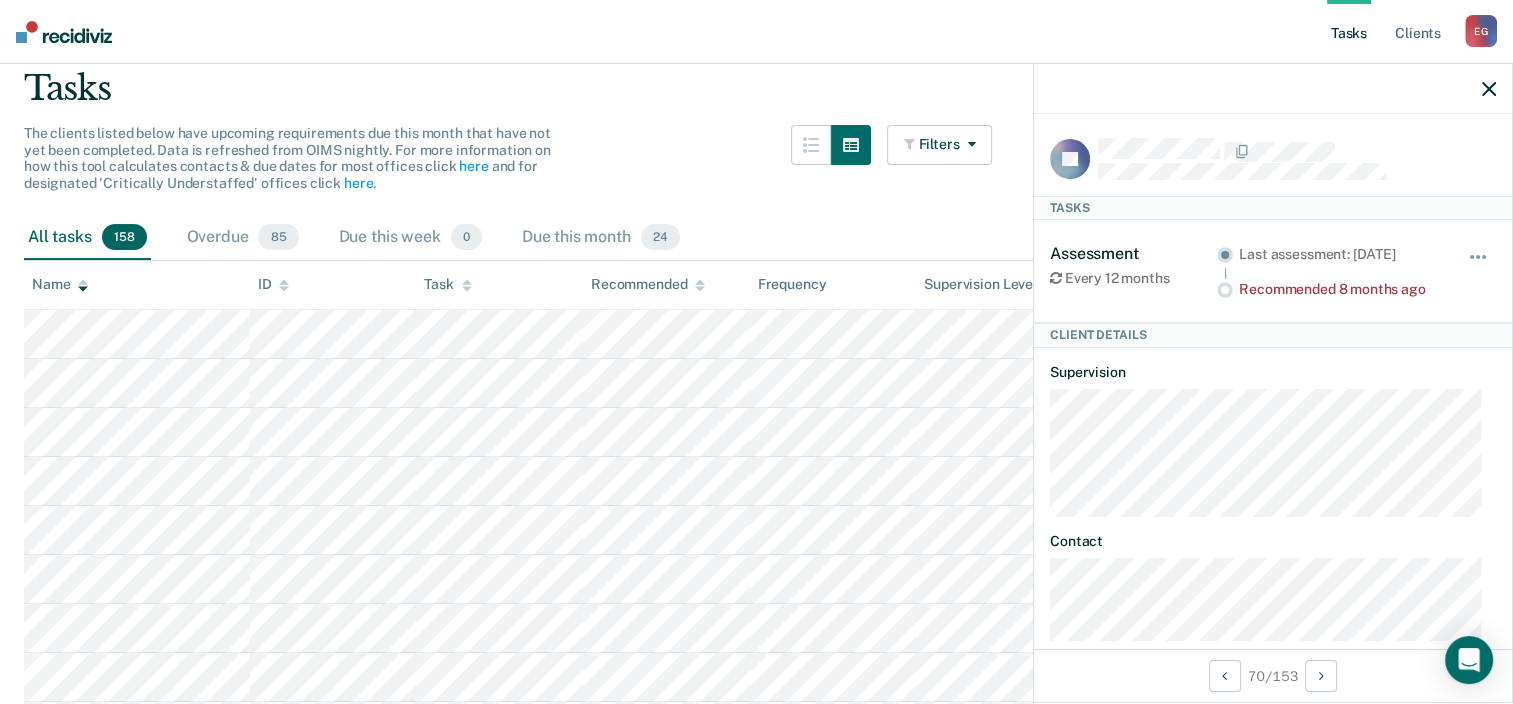 click at bounding box center [1489, 88] 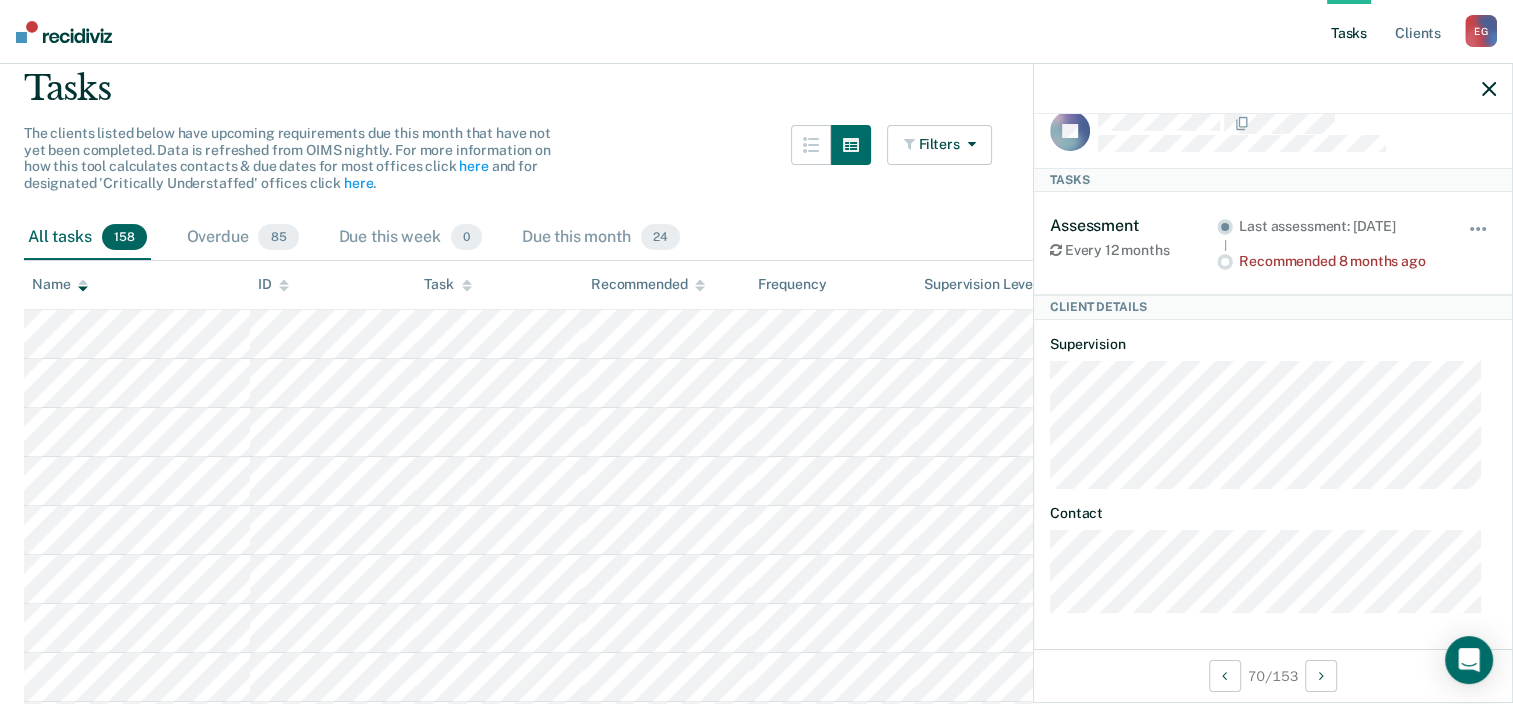 click at bounding box center (1489, 89) 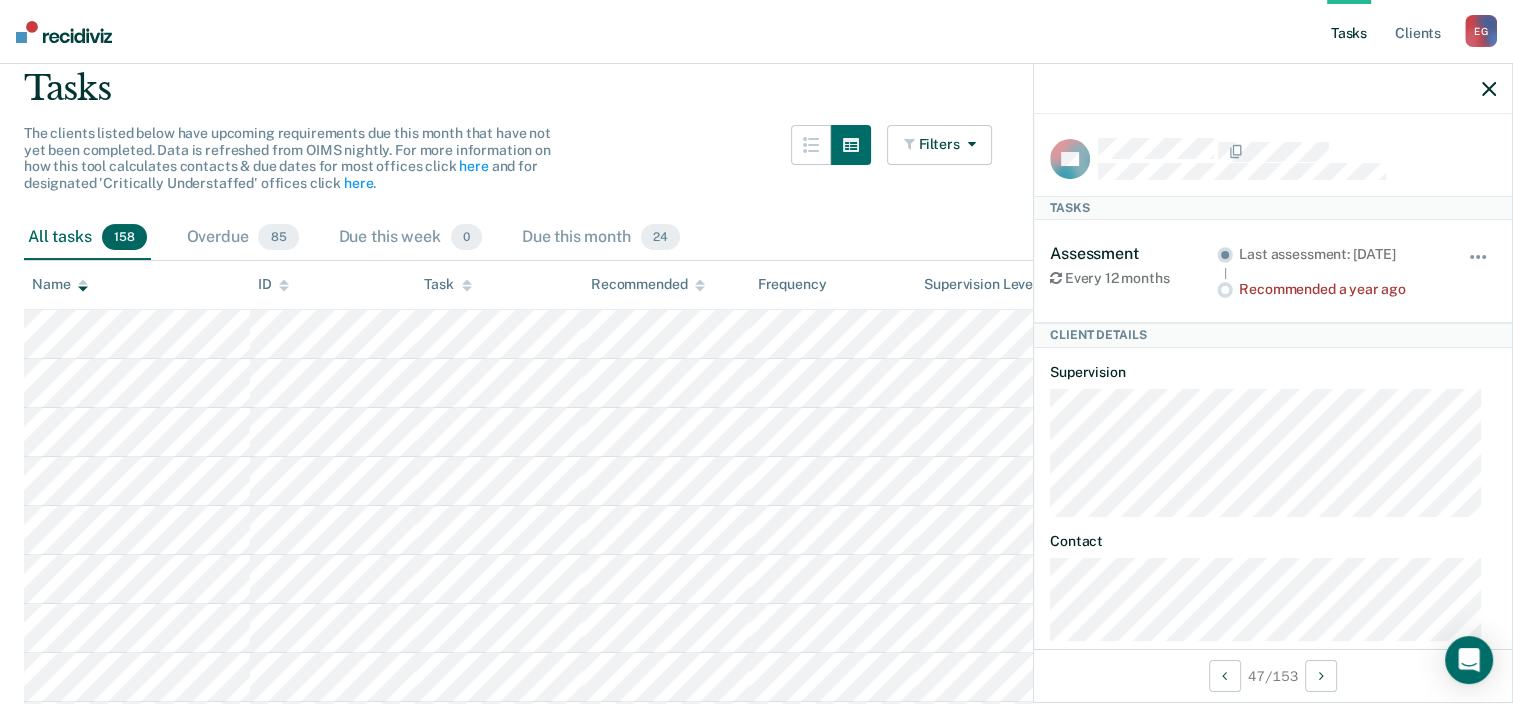 scroll, scrollTop: 44, scrollLeft: 0, axis: vertical 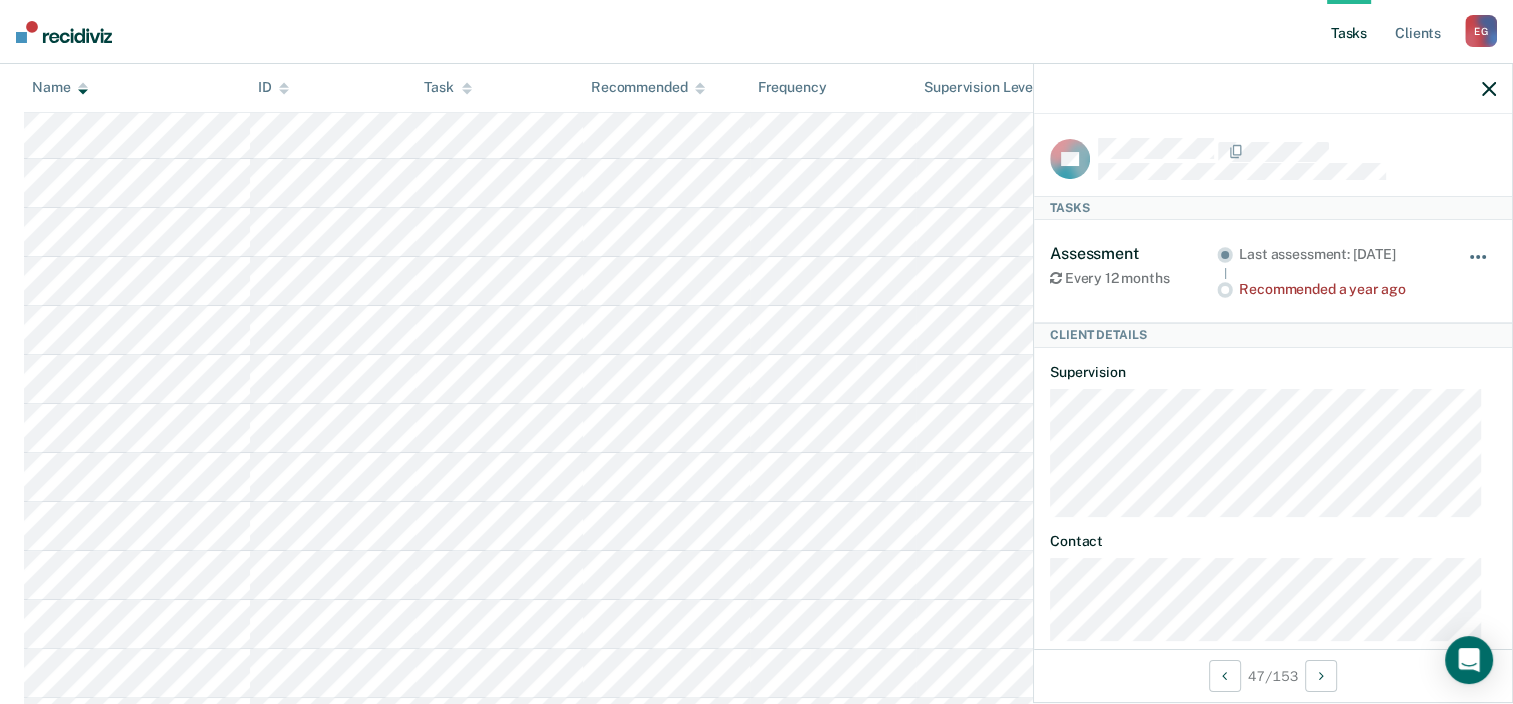 click at bounding box center (1479, 267) 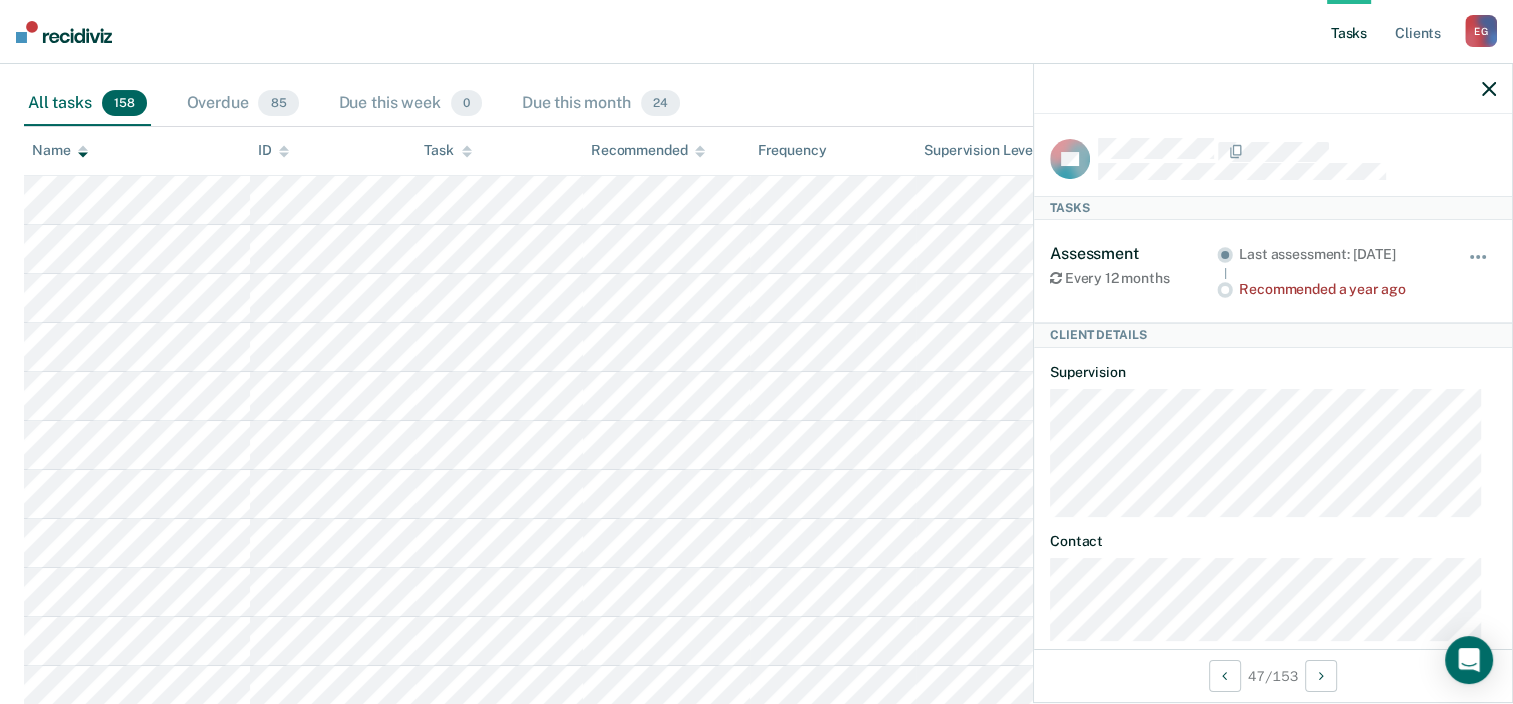 scroll, scrollTop: 200, scrollLeft: 0, axis: vertical 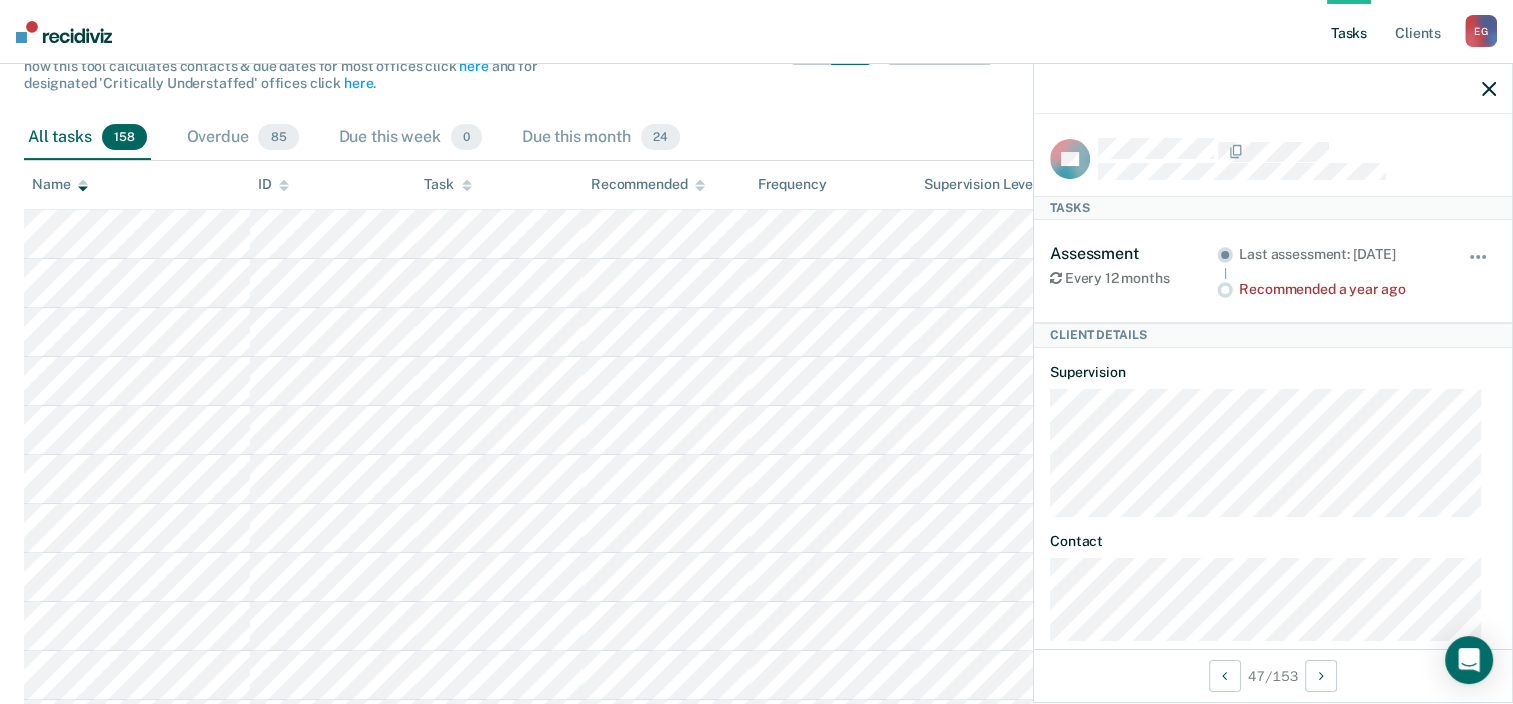 click at bounding box center [1489, 89] 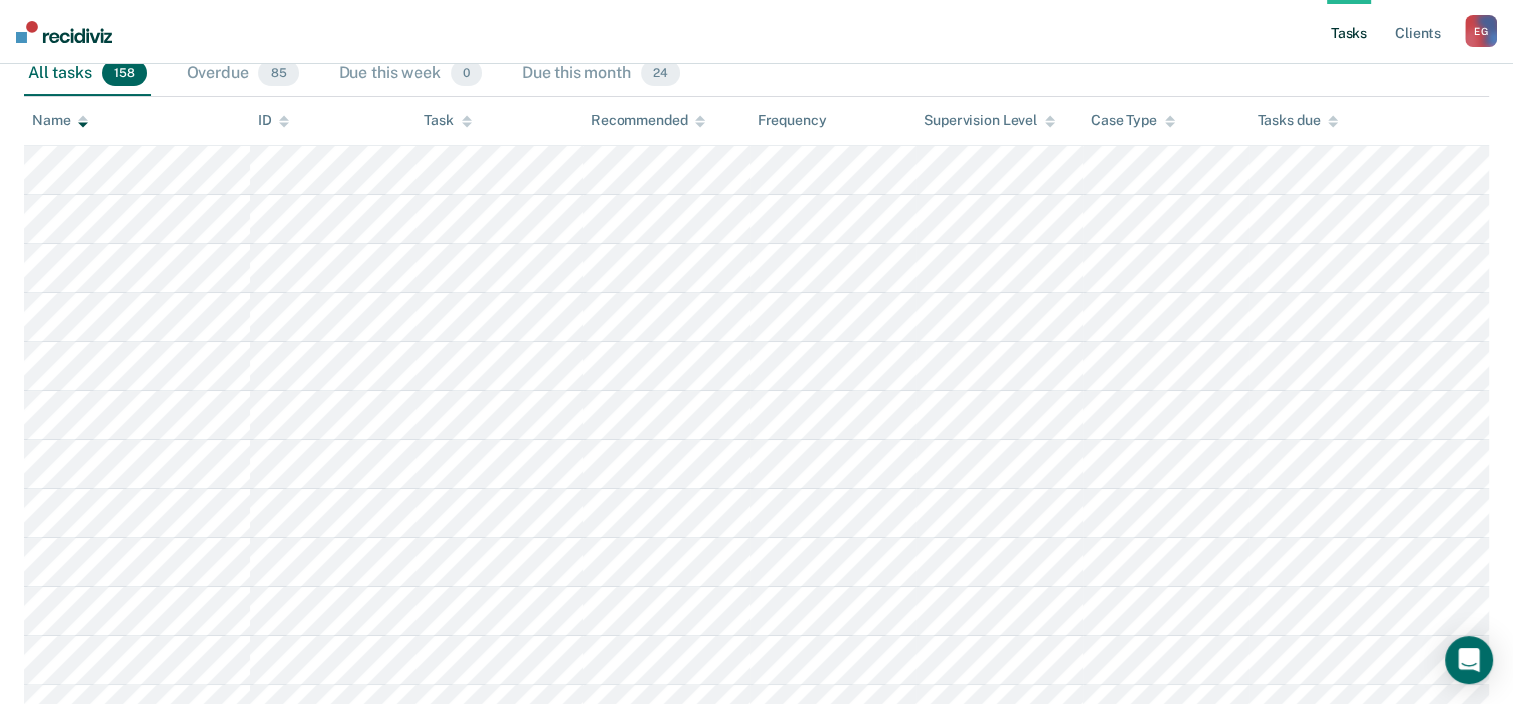 scroll, scrollTop: 300, scrollLeft: 0, axis: vertical 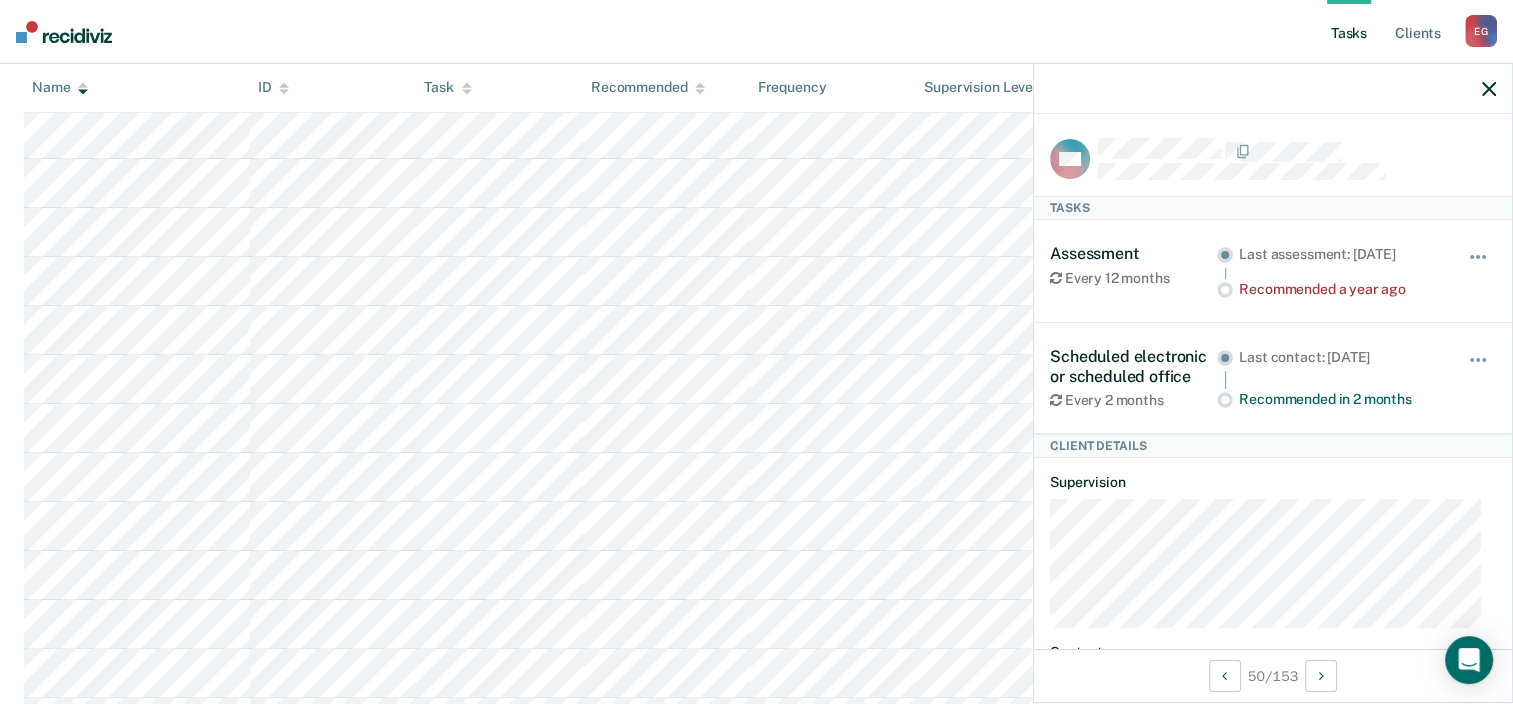 click at bounding box center [1489, 89] 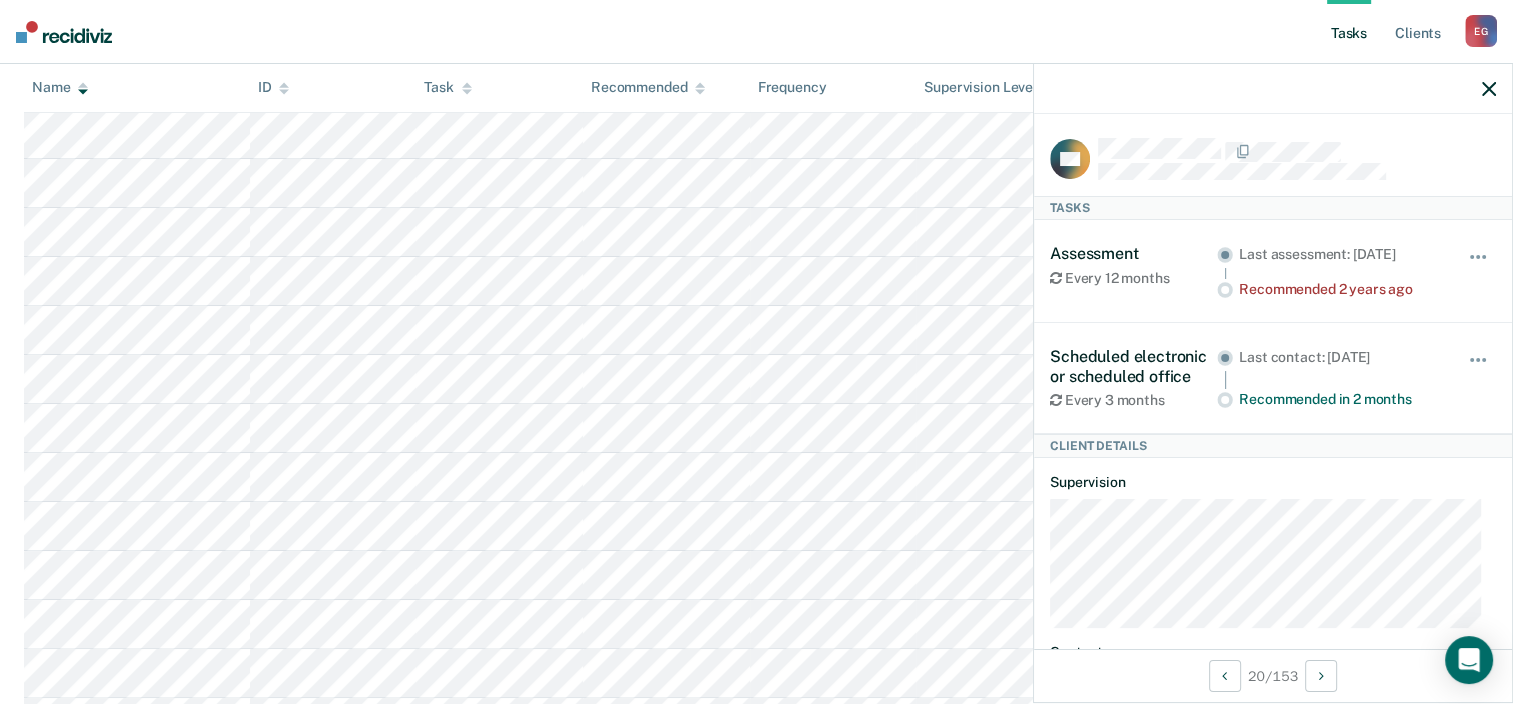 click at bounding box center (1489, 89) 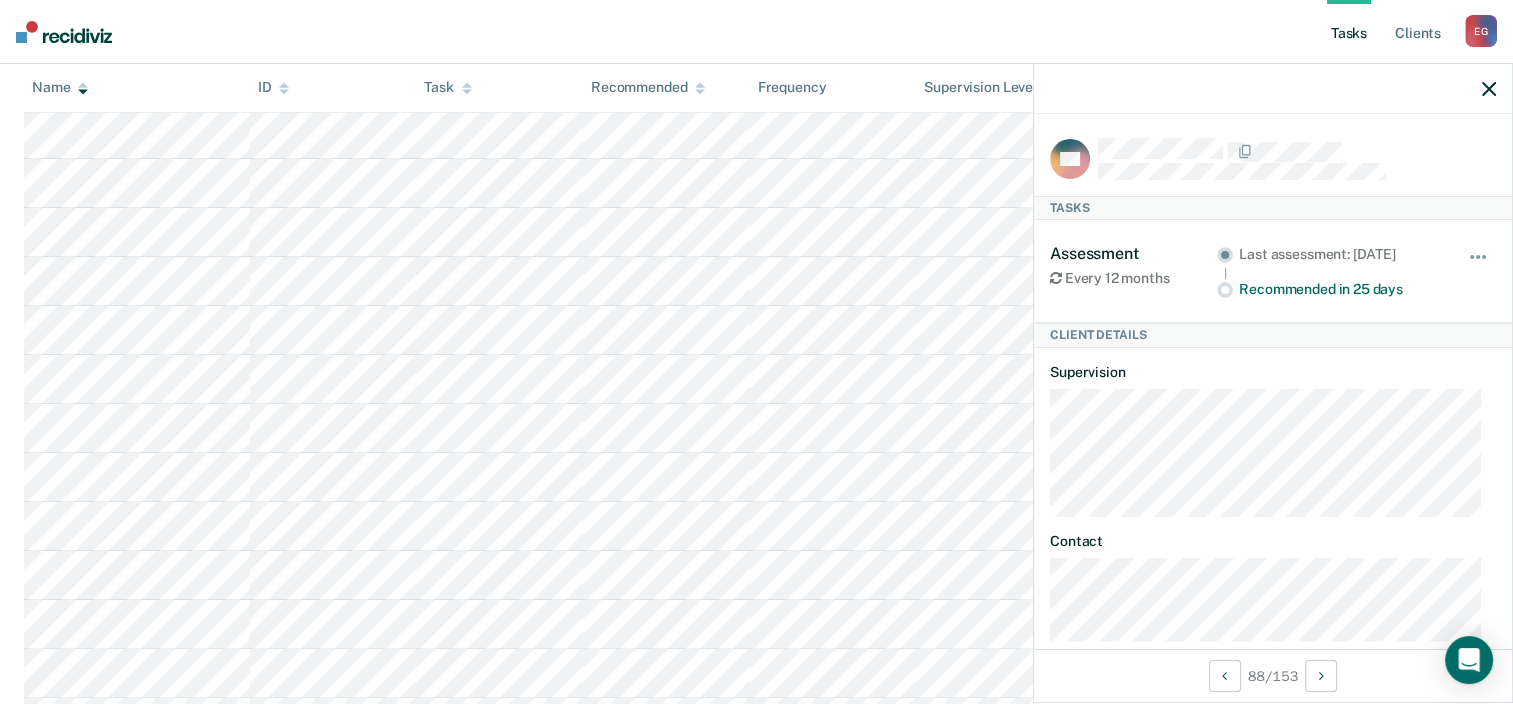 drag, startPoint x: 1488, startPoint y: 87, endPoint x: 1476, endPoint y: 86, distance: 12.0415945 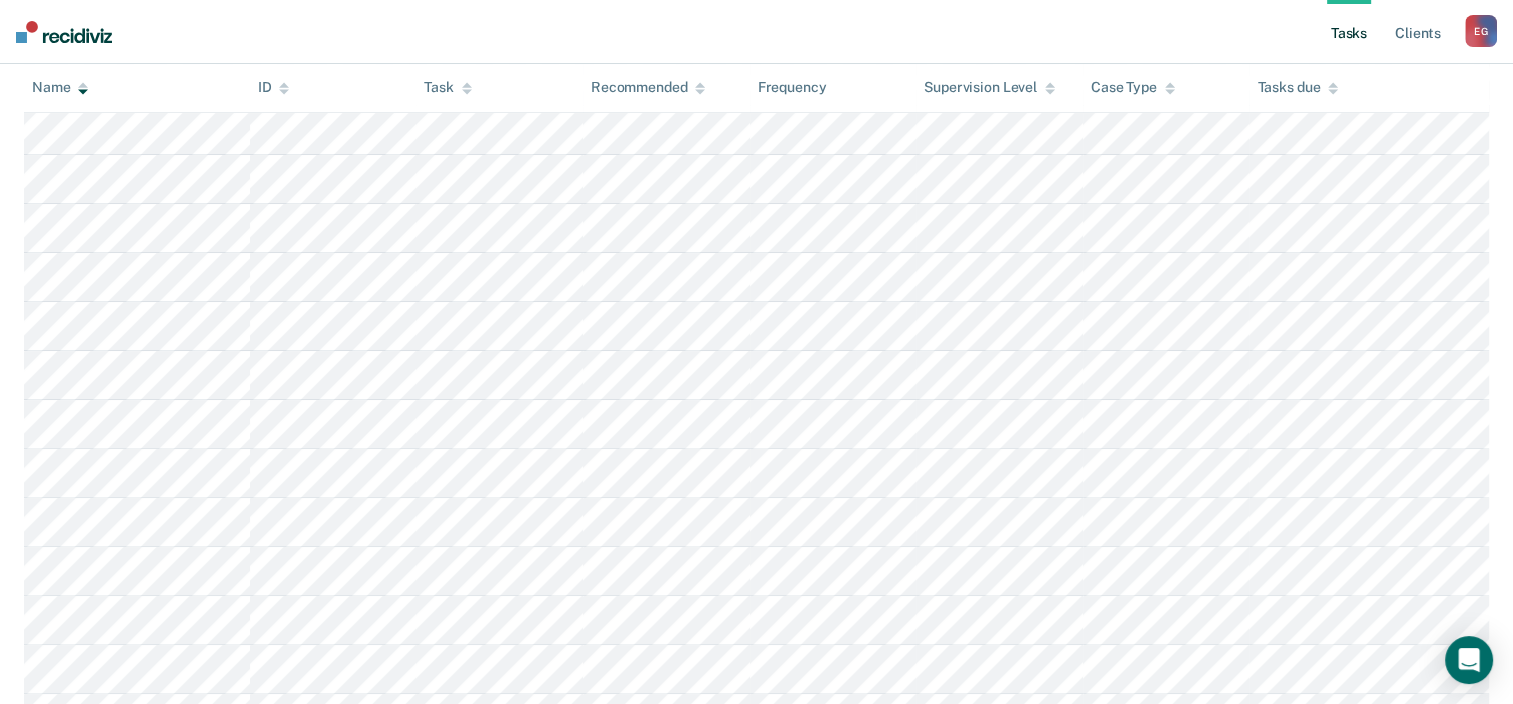 scroll, scrollTop: 200, scrollLeft: 0, axis: vertical 